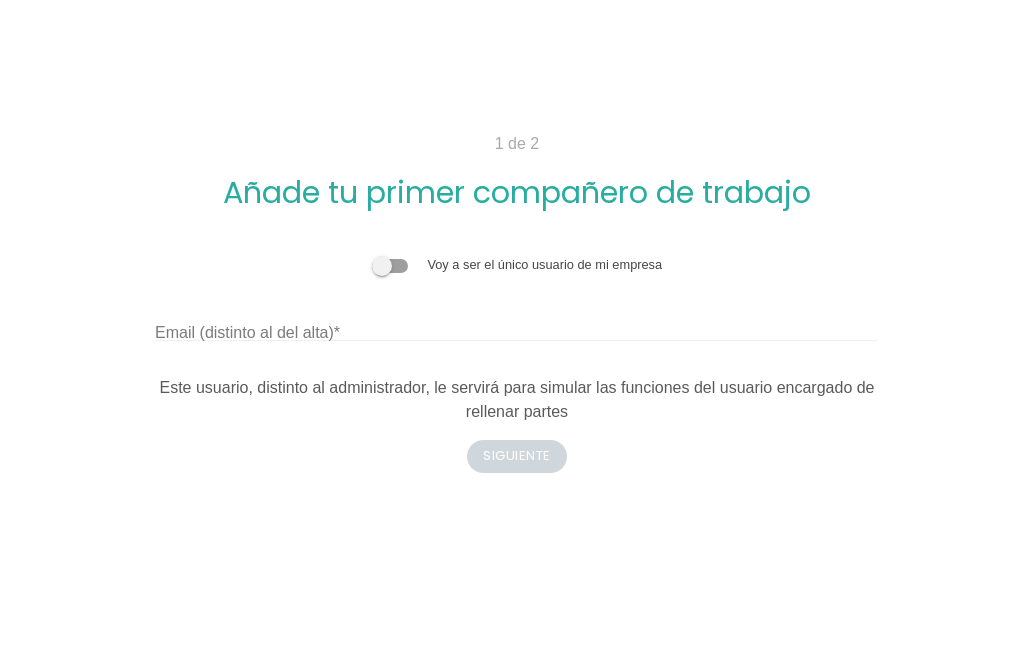 scroll, scrollTop: 0, scrollLeft: 0, axis: both 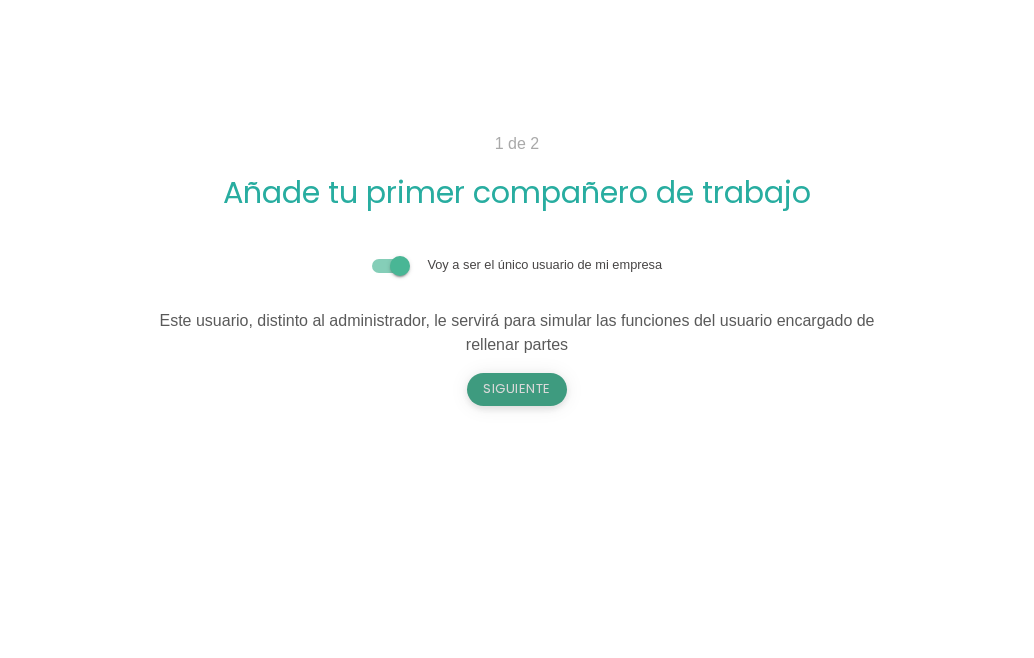 click on "Siguiente" at bounding box center [517, 389] 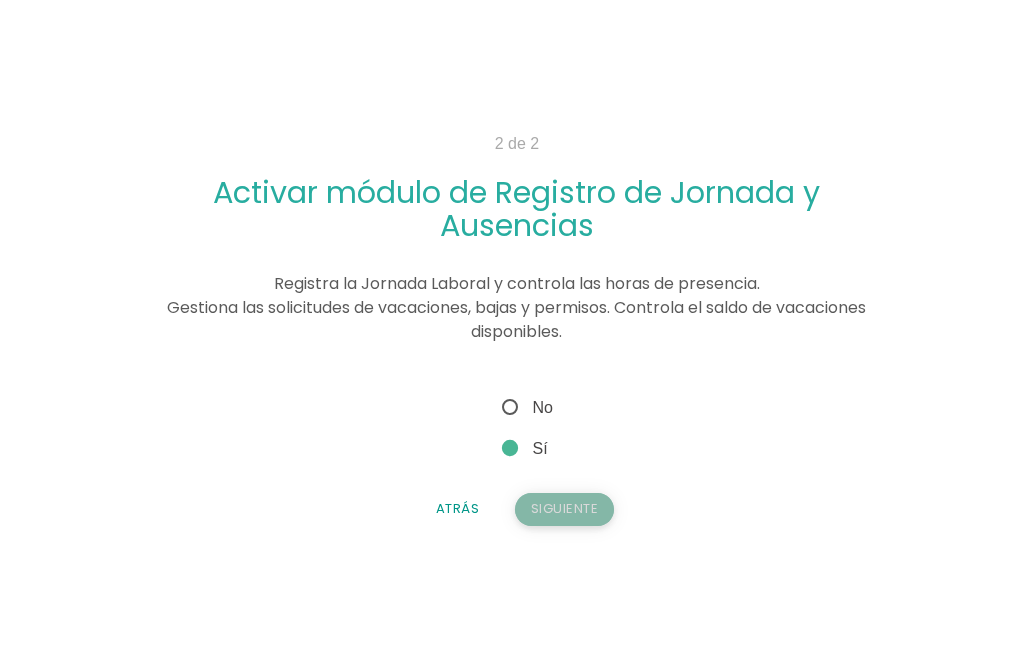 click on "Siguiente" at bounding box center [565, 509] 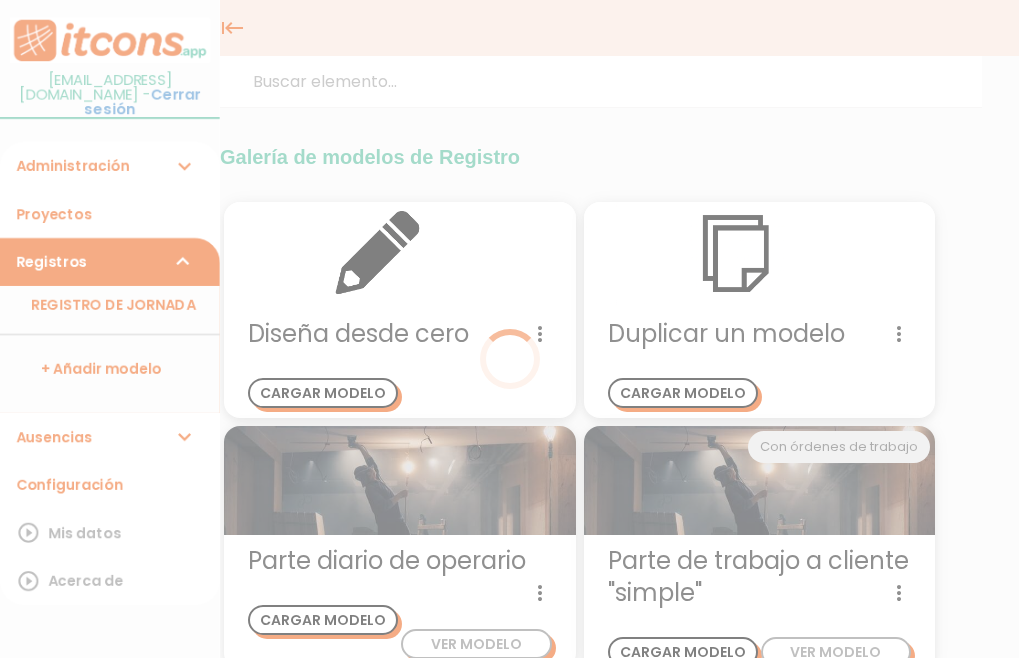 scroll, scrollTop: 0, scrollLeft: 0, axis: both 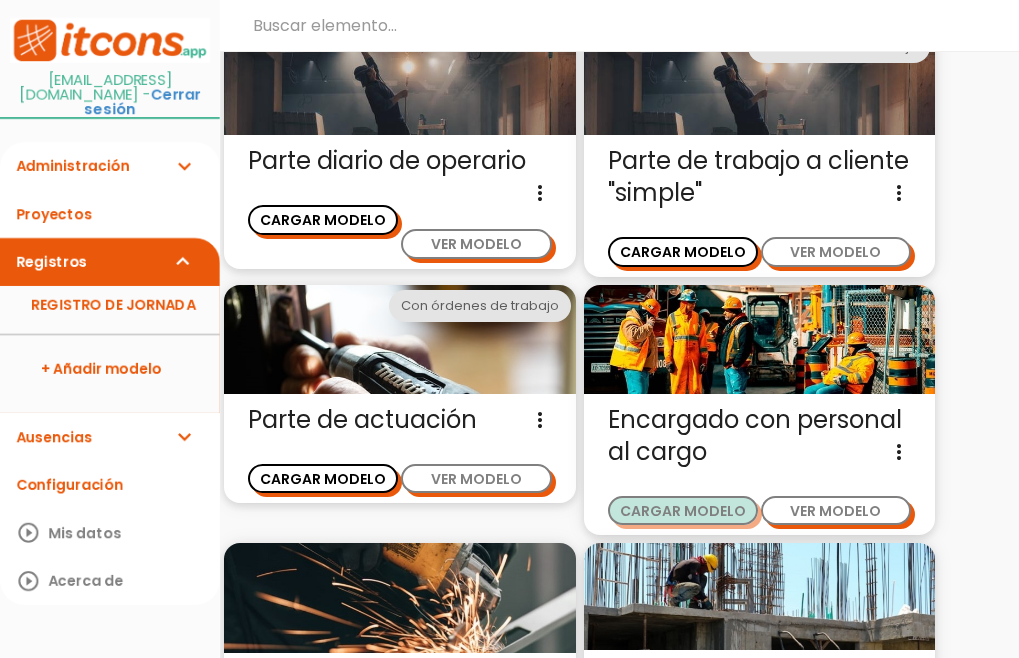 click on "CARGAR MODELO" at bounding box center (683, 510) 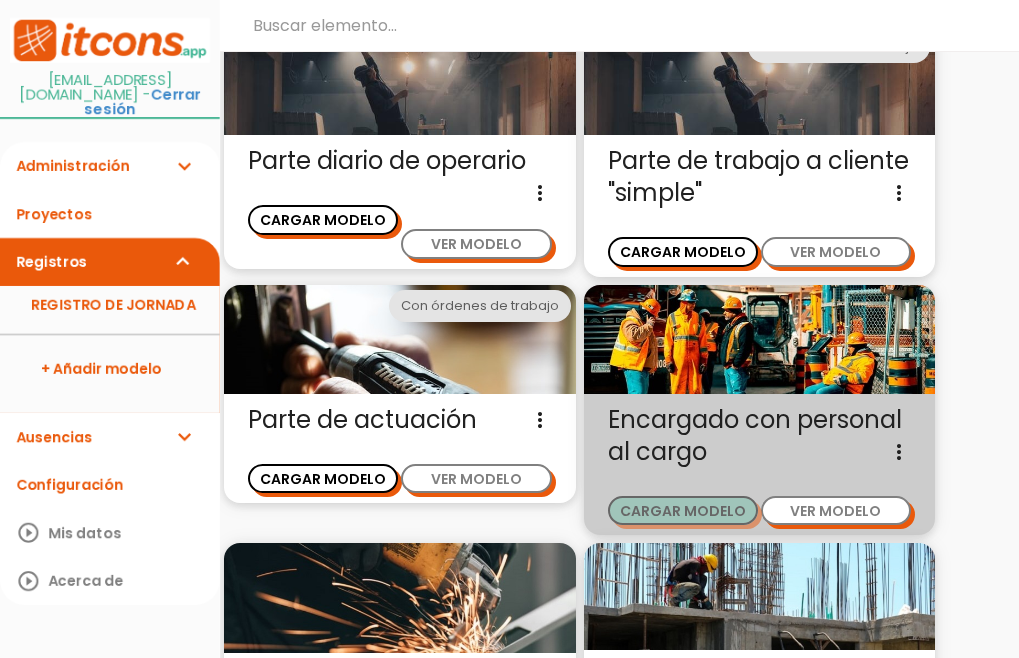 scroll, scrollTop: 0, scrollLeft: 0, axis: both 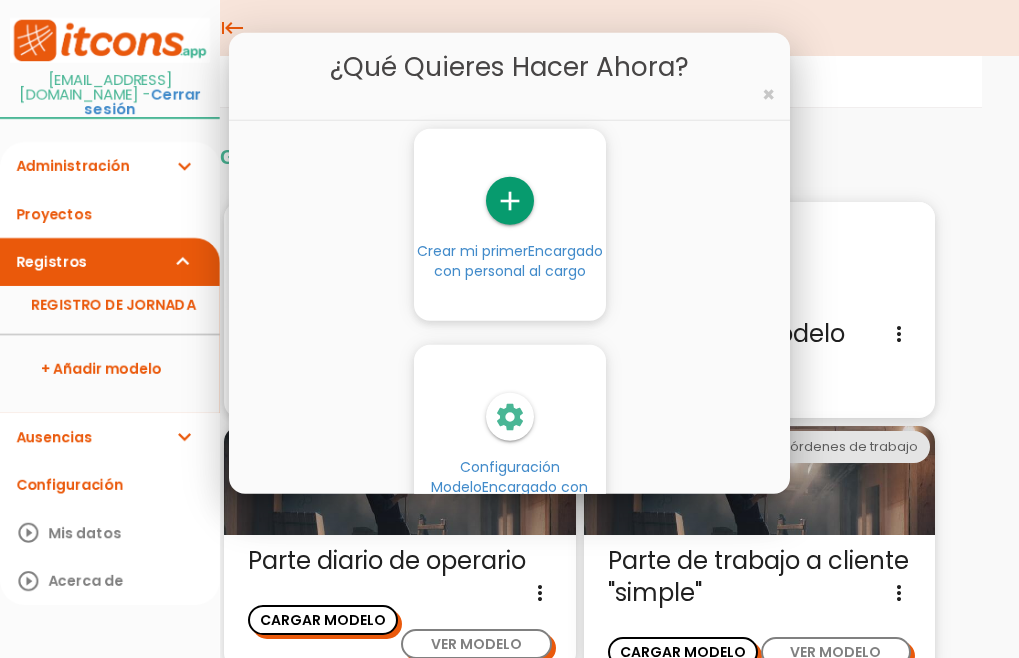 click on "Encargado con personal al cargo" at bounding box center (518, 260) 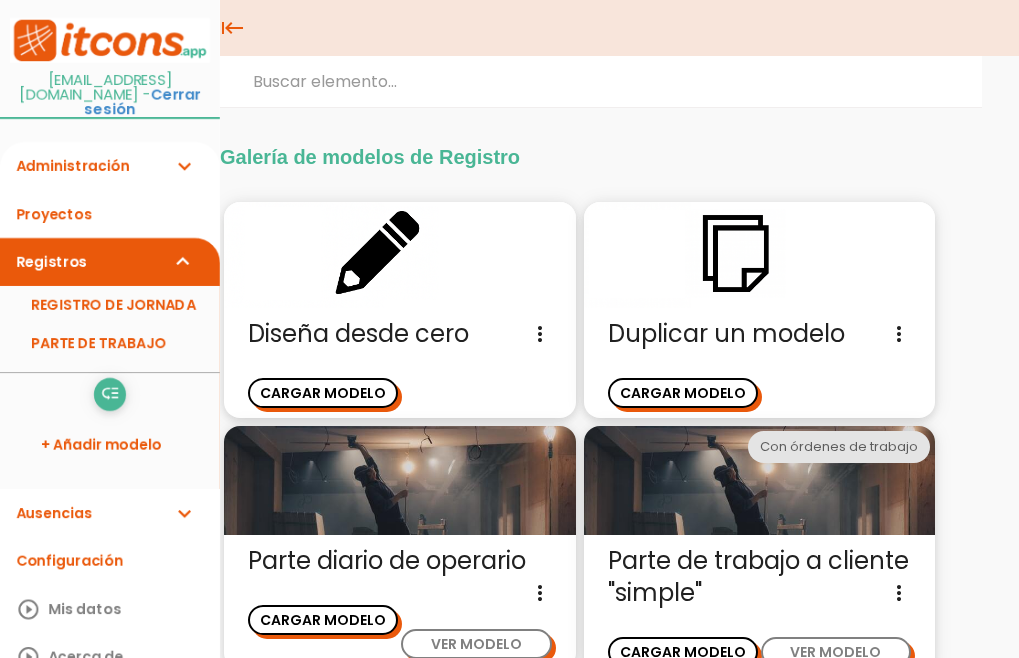 scroll, scrollTop: 0, scrollLeft: 0, axis: both 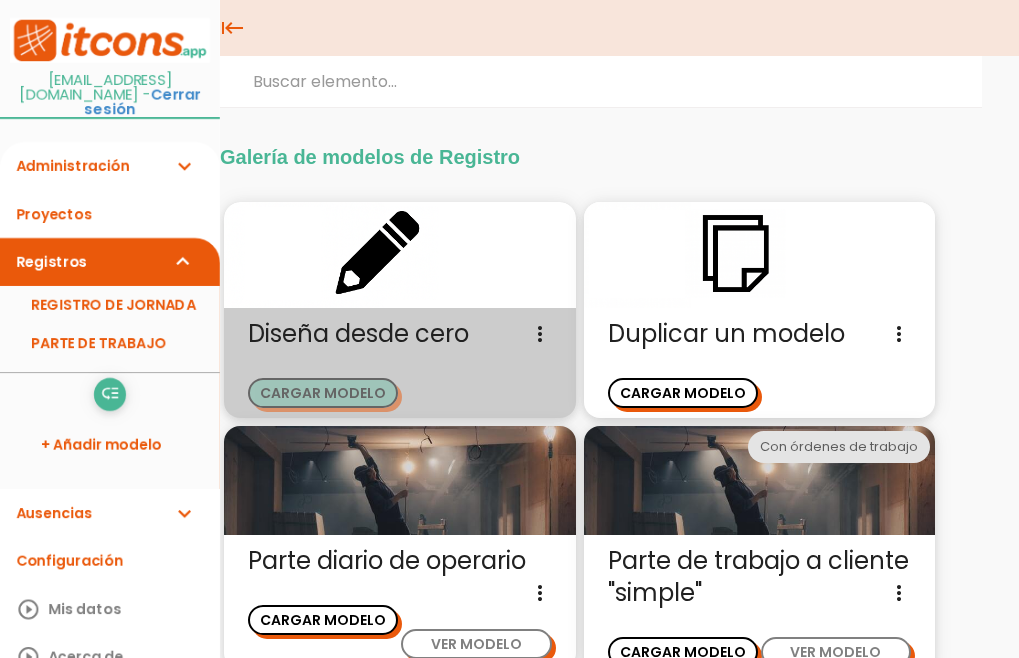 click on "CARGAR MODELO" at bounding box center [323, 392] 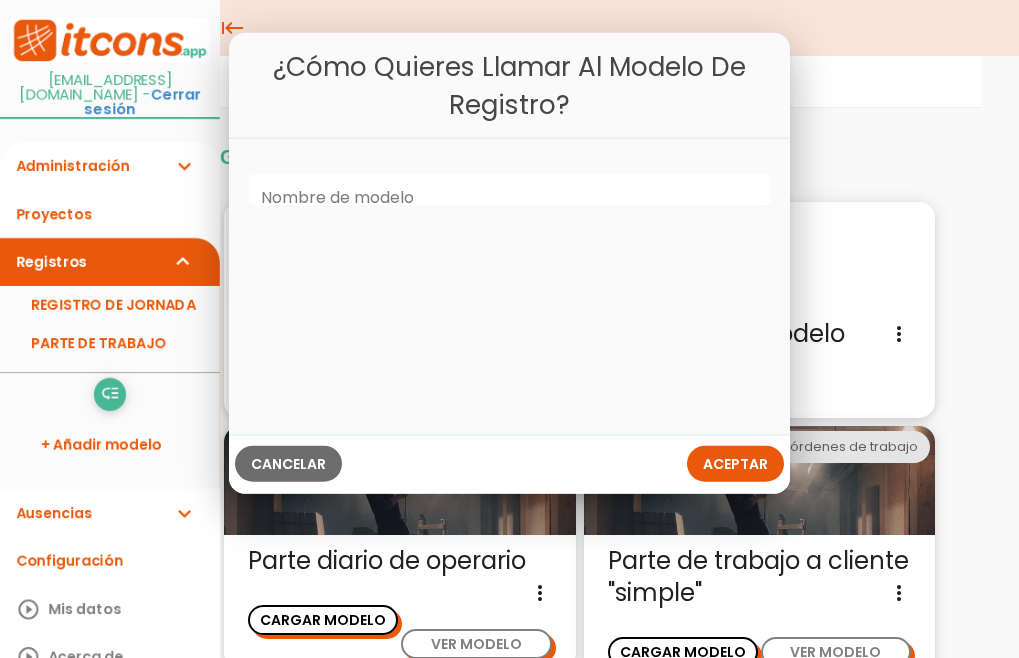 click on "Nombre de modelo" at bounding box center (337, 198) 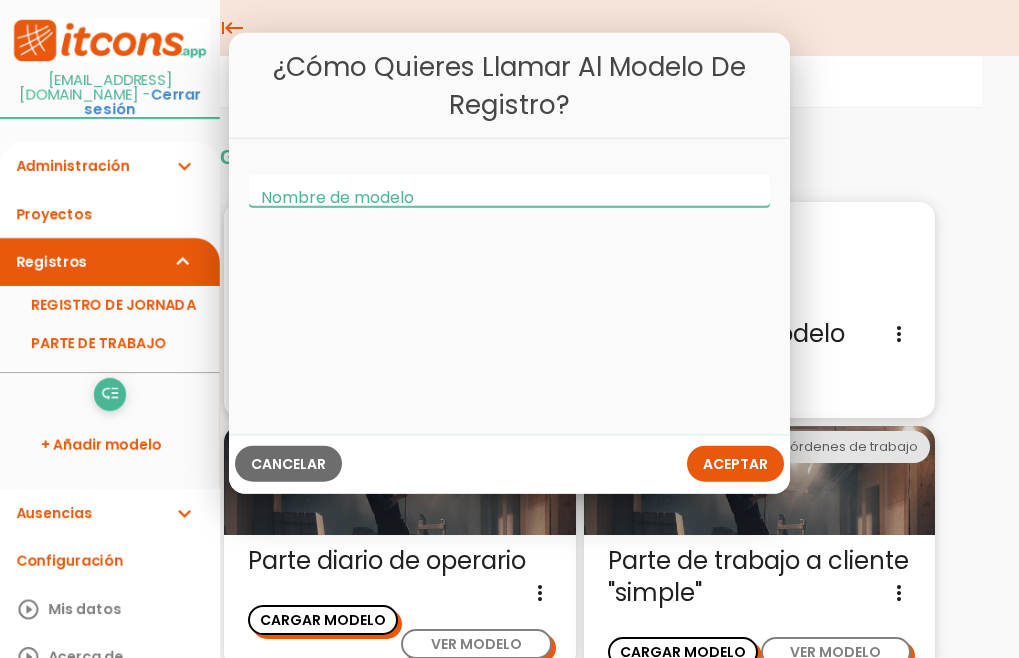click on "Nombre de modelo" at bounding box center [509, 191] 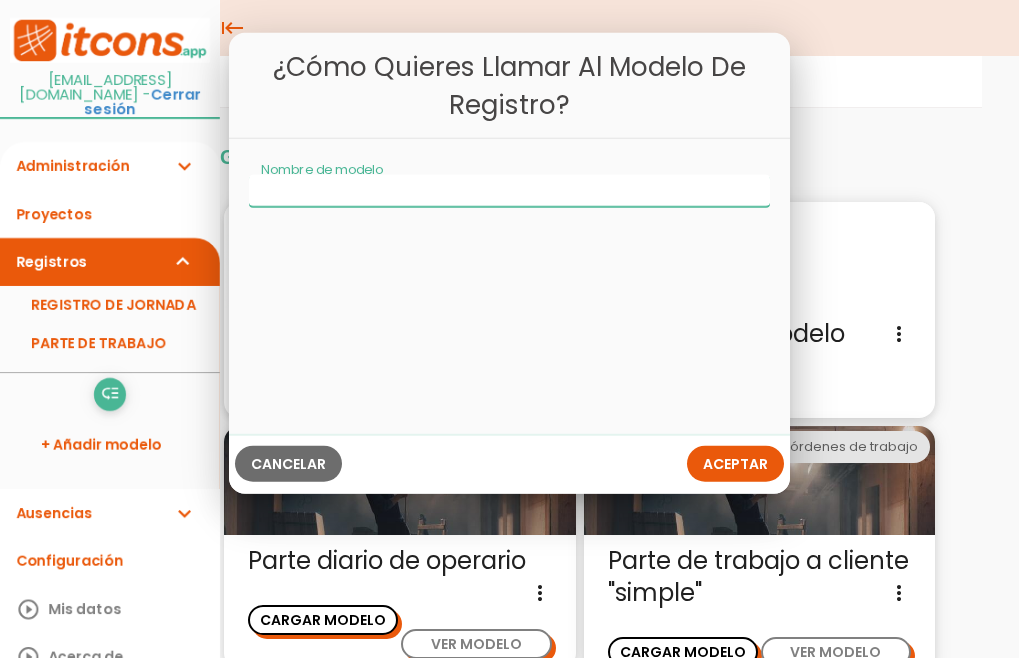 type on "o" 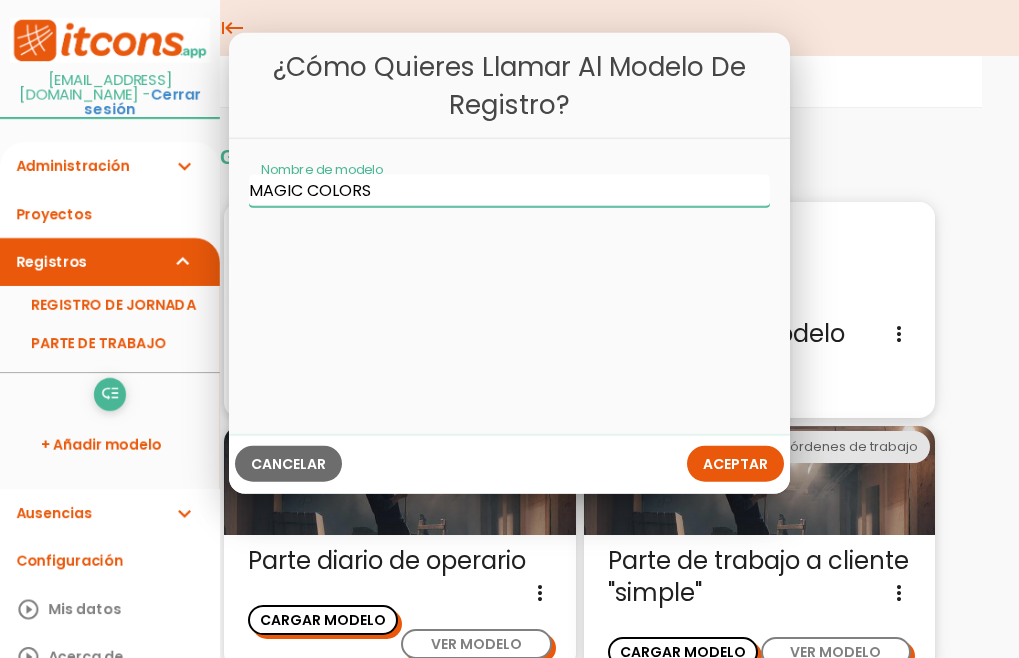 type on "MAGIC COLORS" 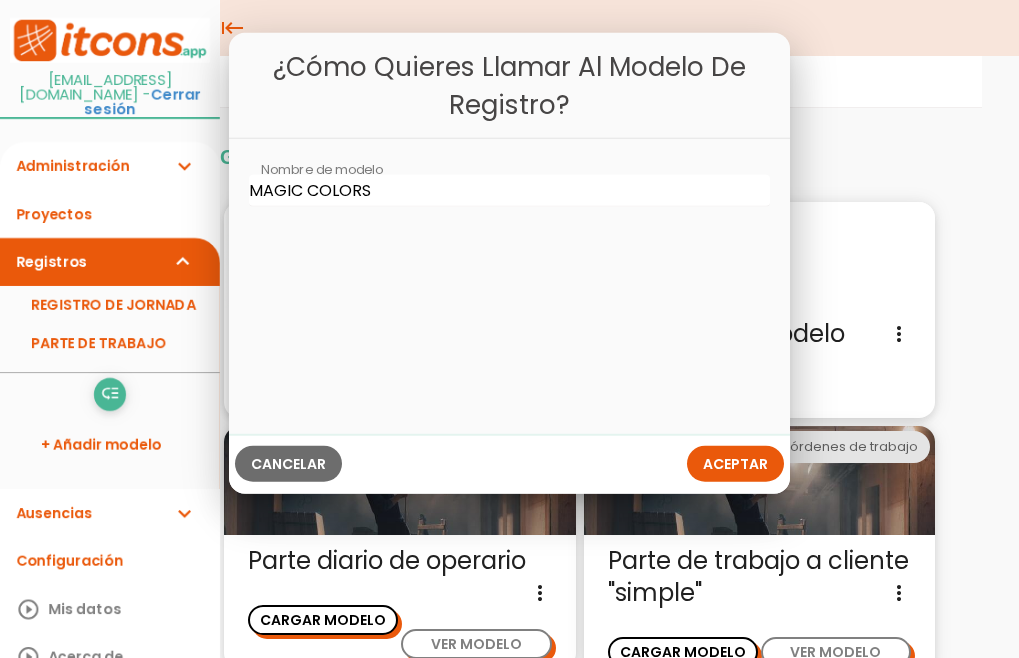 click on "Aceptar" at bounding box center (735, 464) 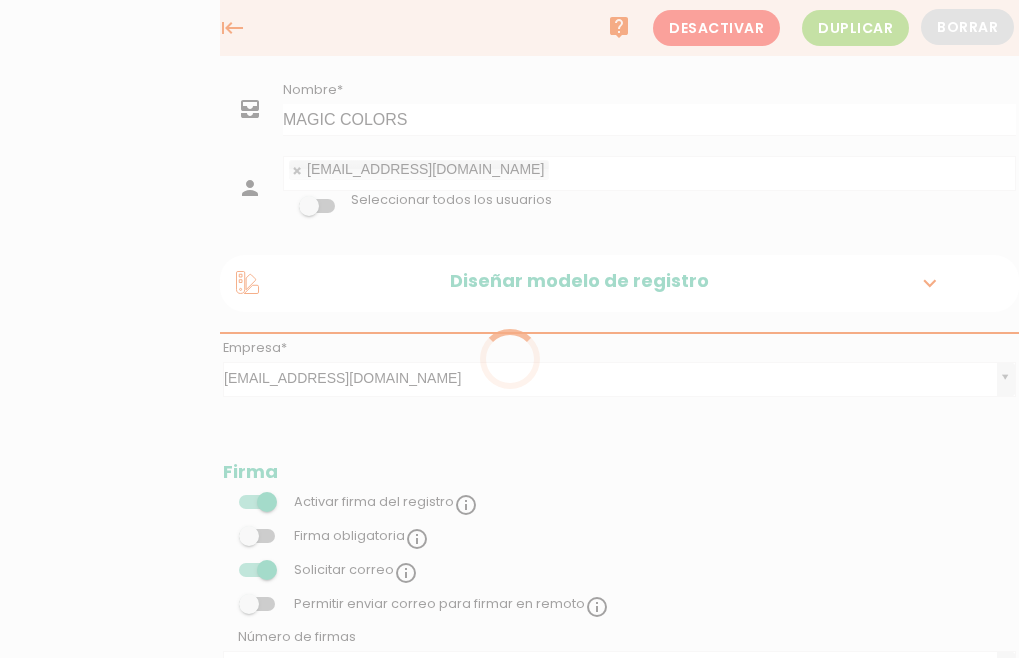scroll, scrollTop: 0, scrollLeft: 0, axis: both 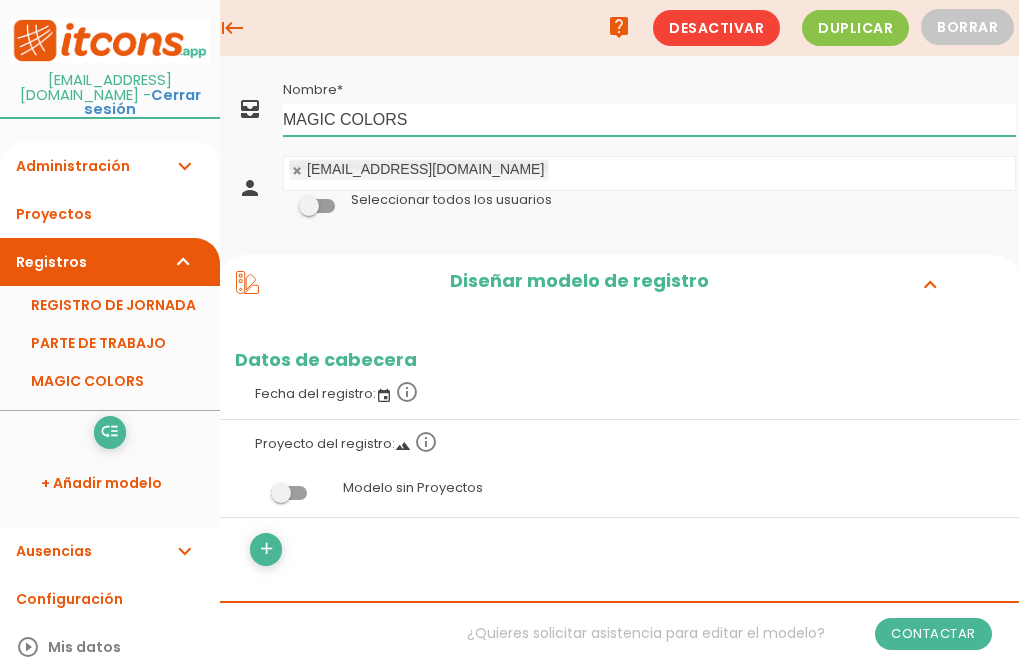 click on "MAGIC COLORS" at bounding box center [649, 120] 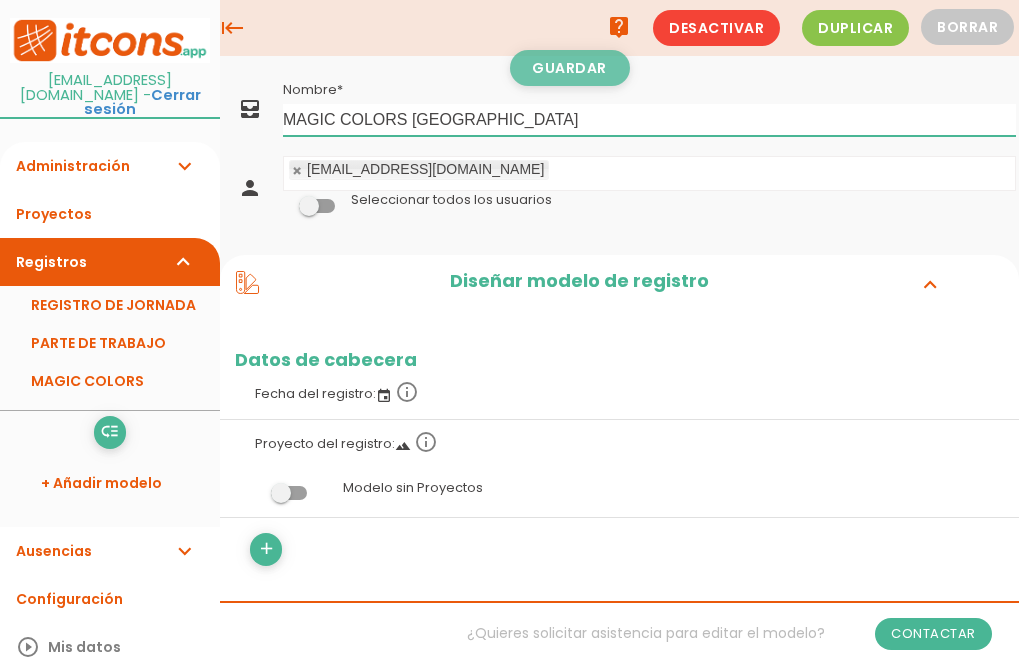 type on "MAGIC COLORS [GEOGRAPHIC_DATA]" 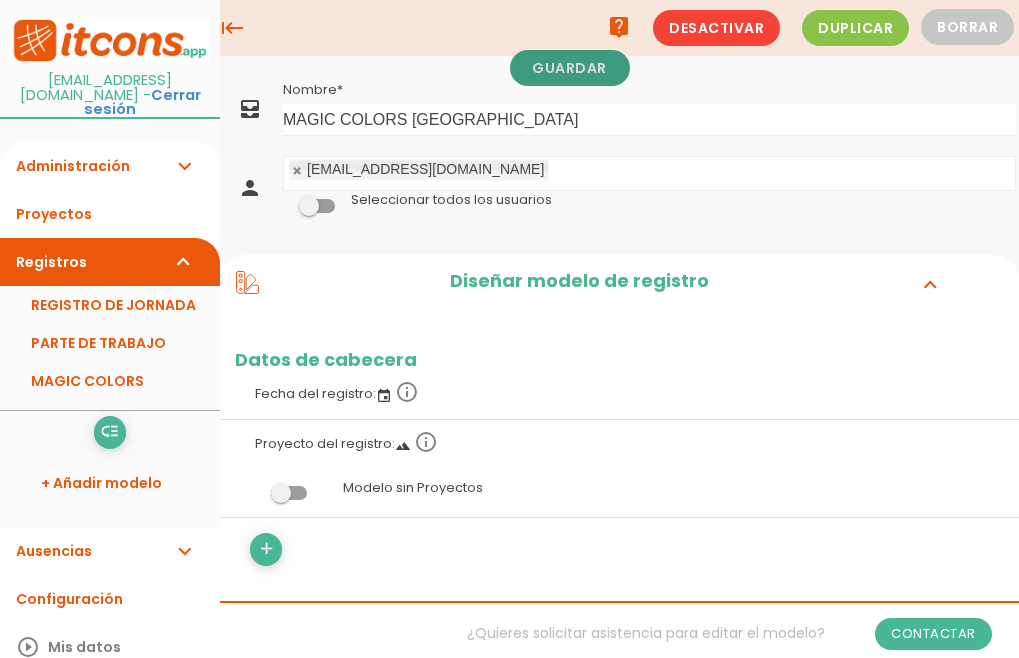 click on "Guardar" at bounding box center [570, 68] 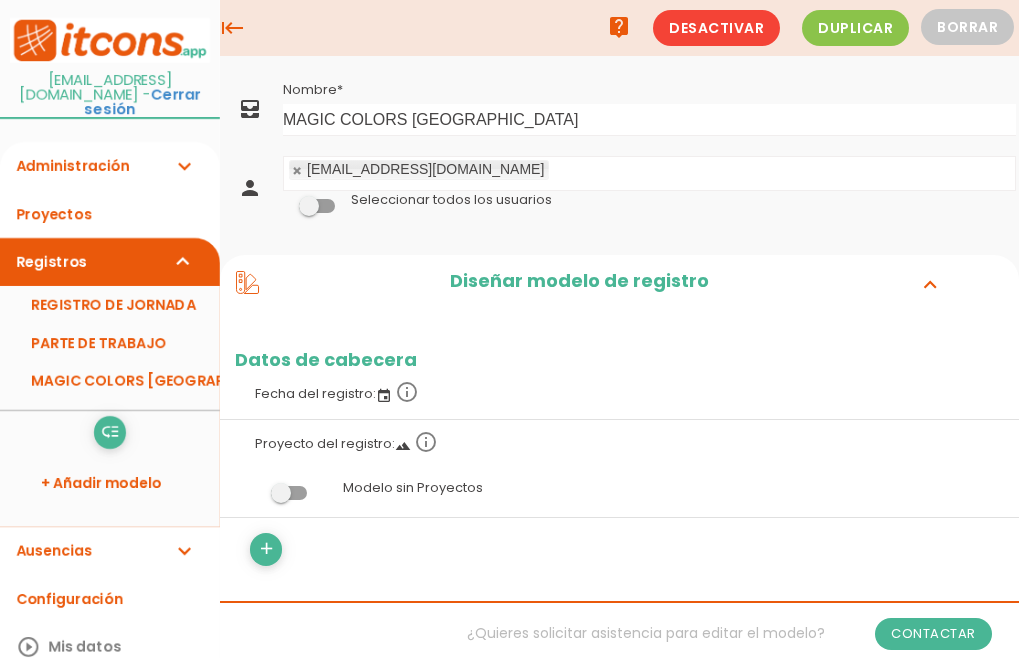 scroll, scrollTop: 0, scrollLeft: 0, axis: both 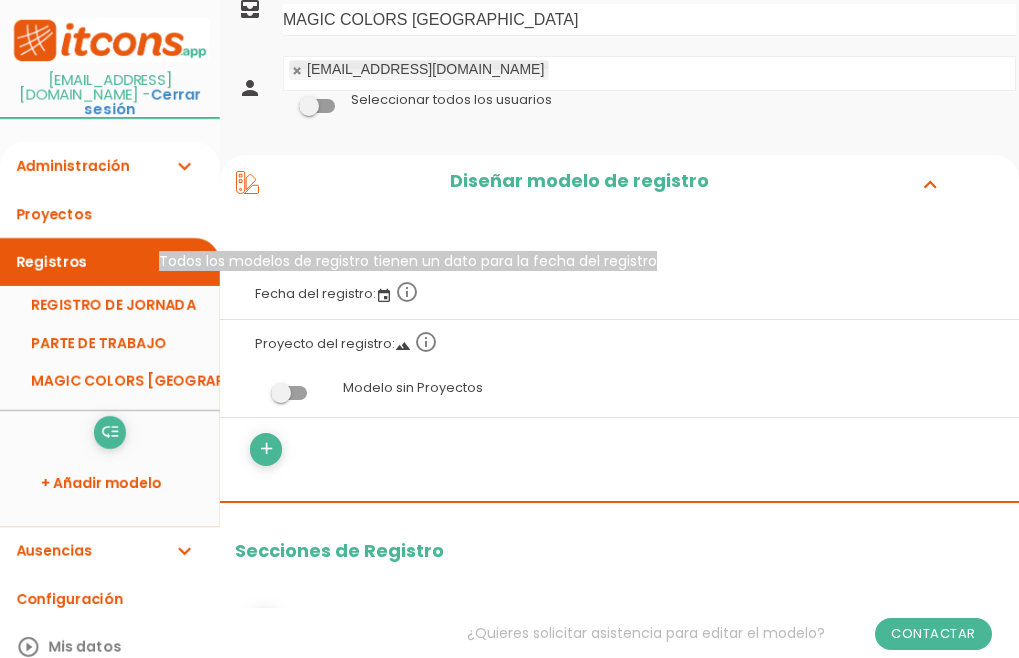 click on "info_outline" at bounding box center [407, 292] 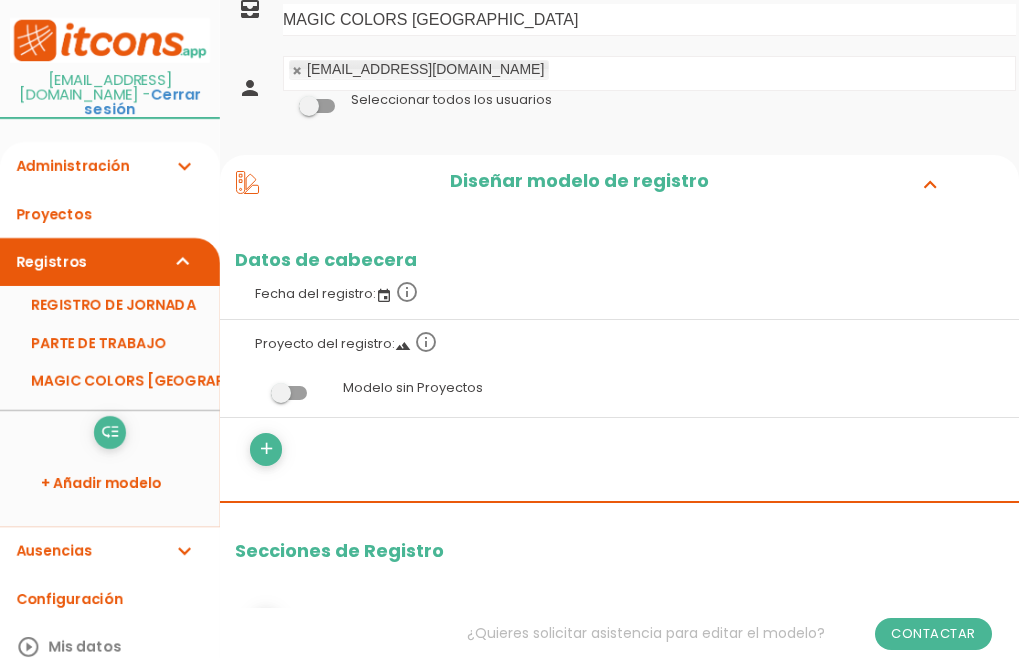 click on "Fecha del registro:  event
info_outline" at bounding box center (619, 292) 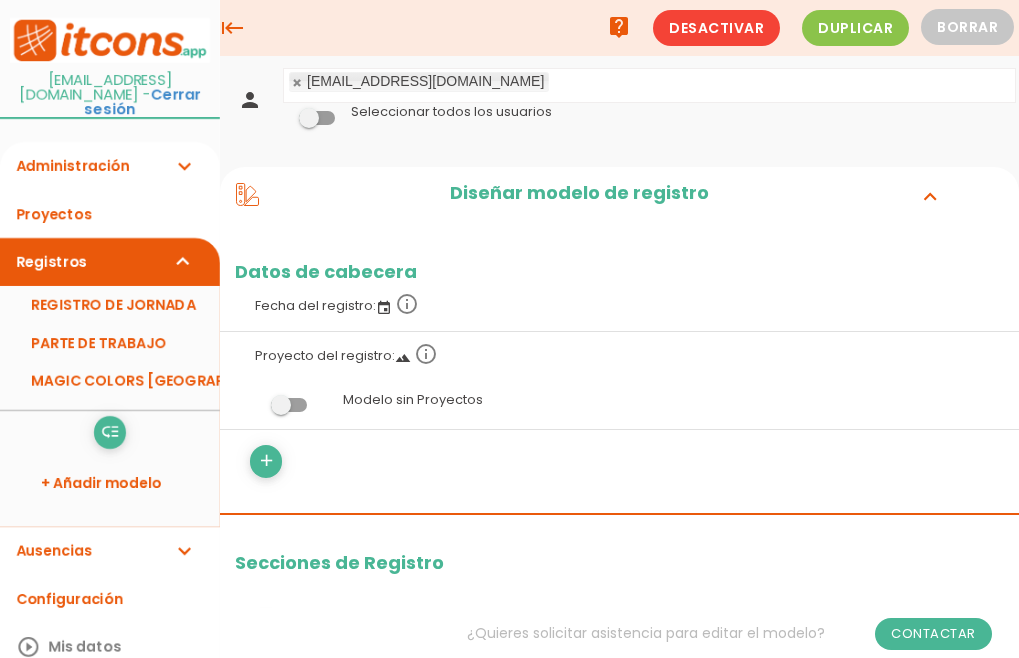 scroll, scrollTop: 0, scrollLeft: 0, axis: both 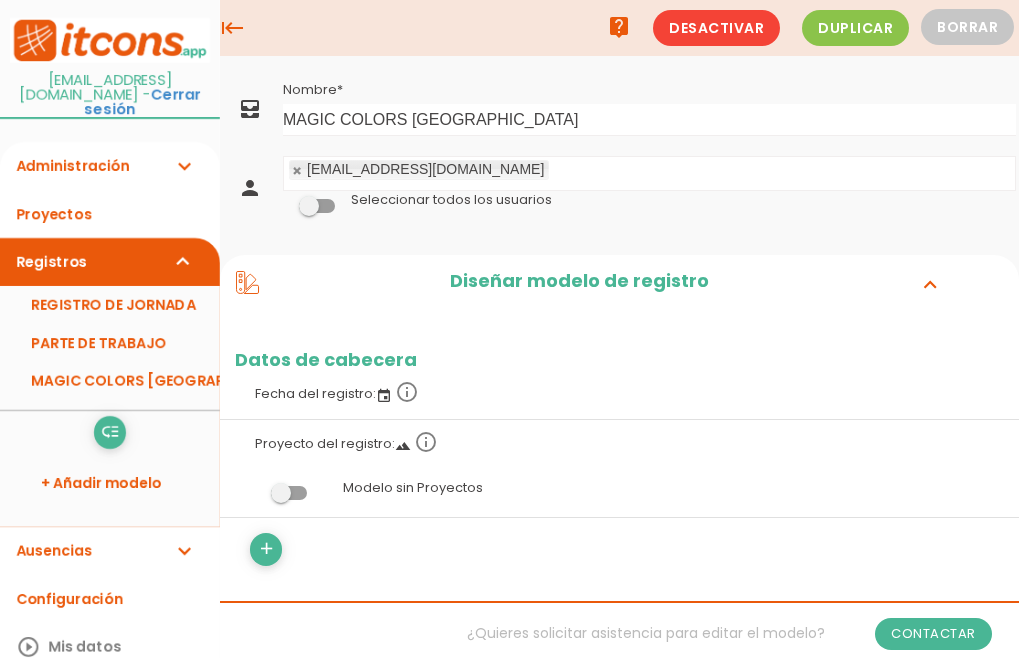click on "Diseñar modelo de registro" at bounding box center [579, 284] 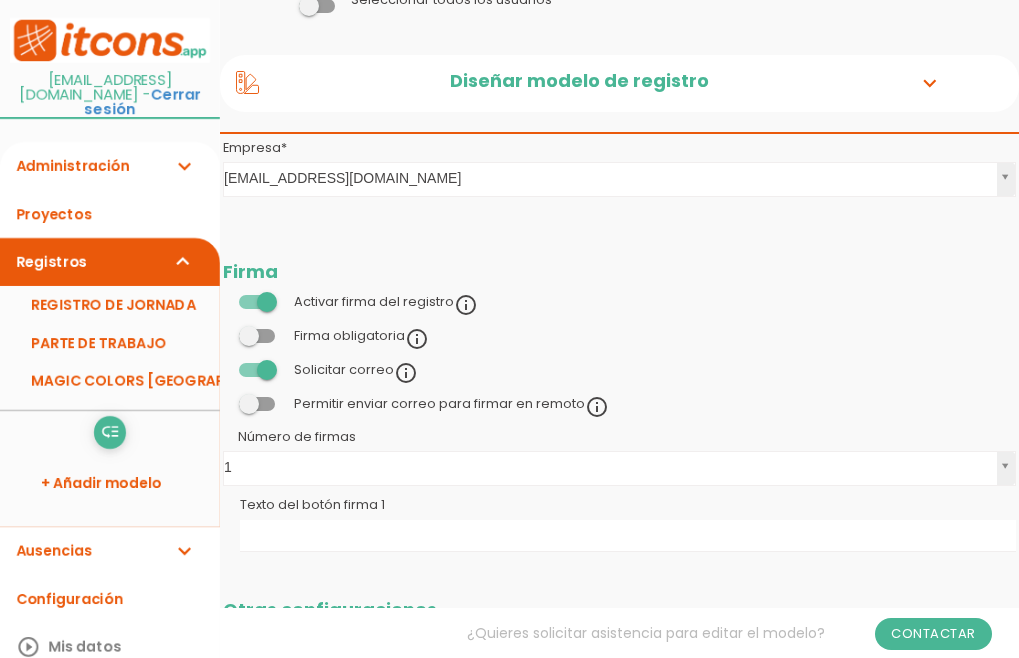scroll, scrollTop: 300, scrollLeft: 0, axis: vertical 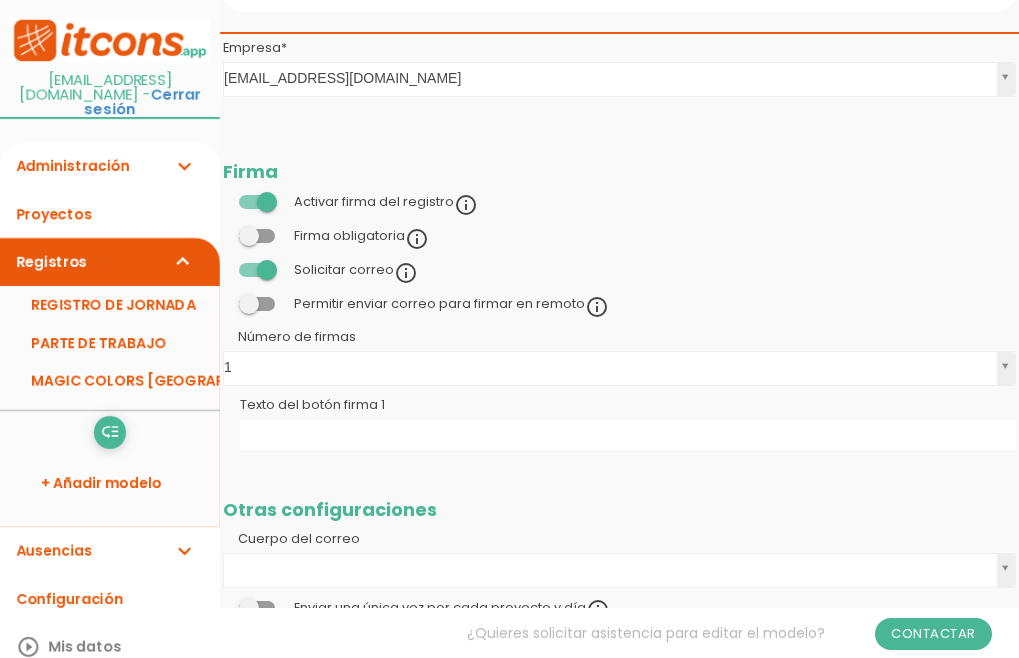 click at bounding box center [257, 236] 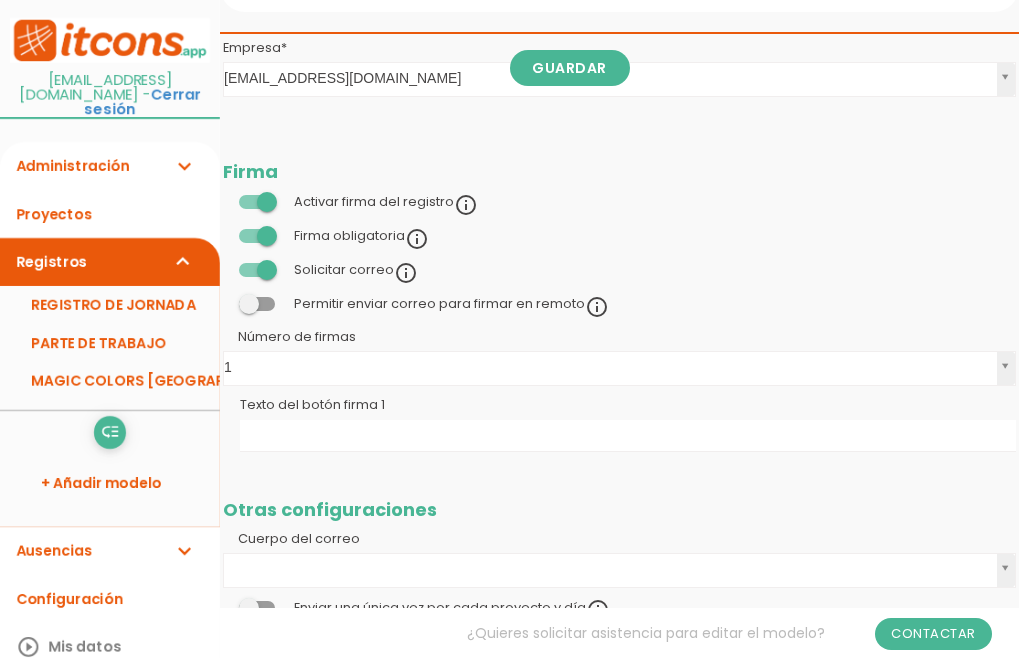 click at bounding box center (257, 304) 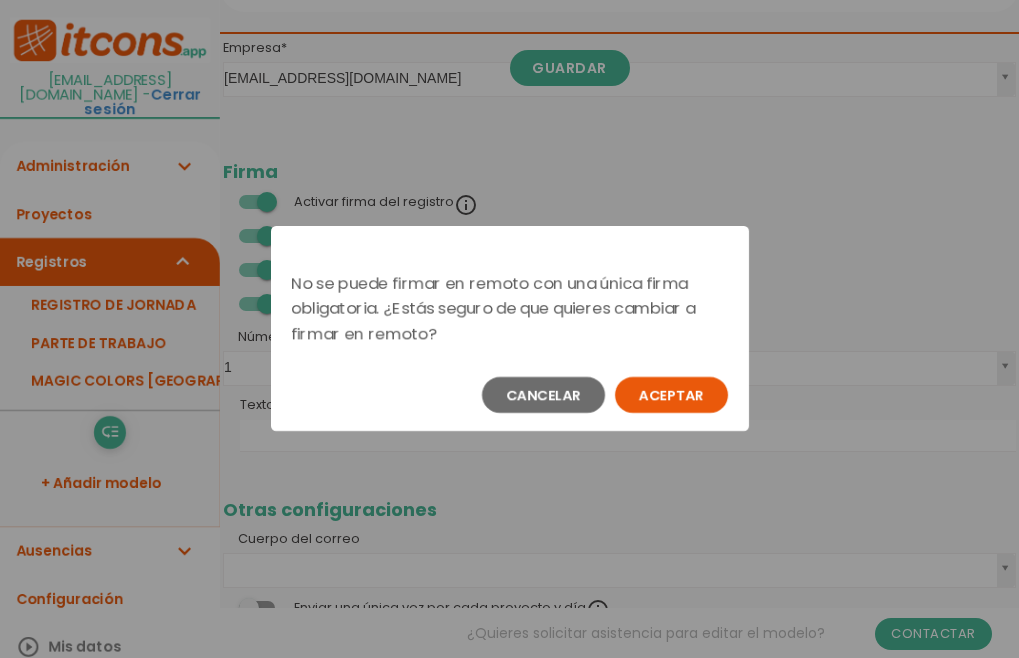 scroll, scrollTop: 0, scrollLeft: 0, axis: both 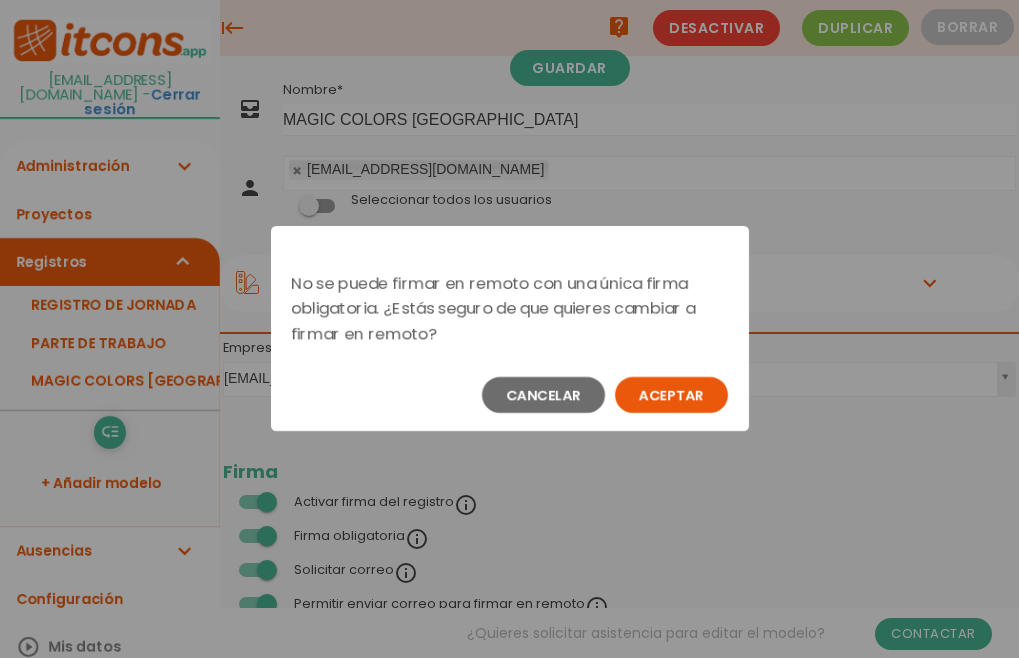 click on "Aceptar" at bounding box center [671, 395] 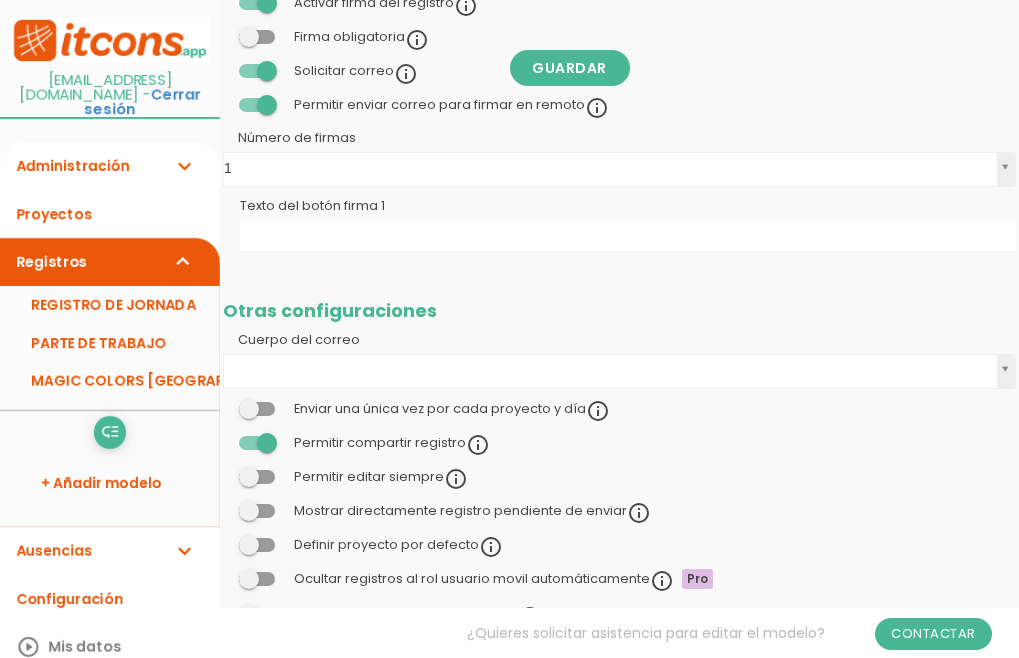 scroll, scrollTop: 500, scrollLeft: 0, axis: vertical 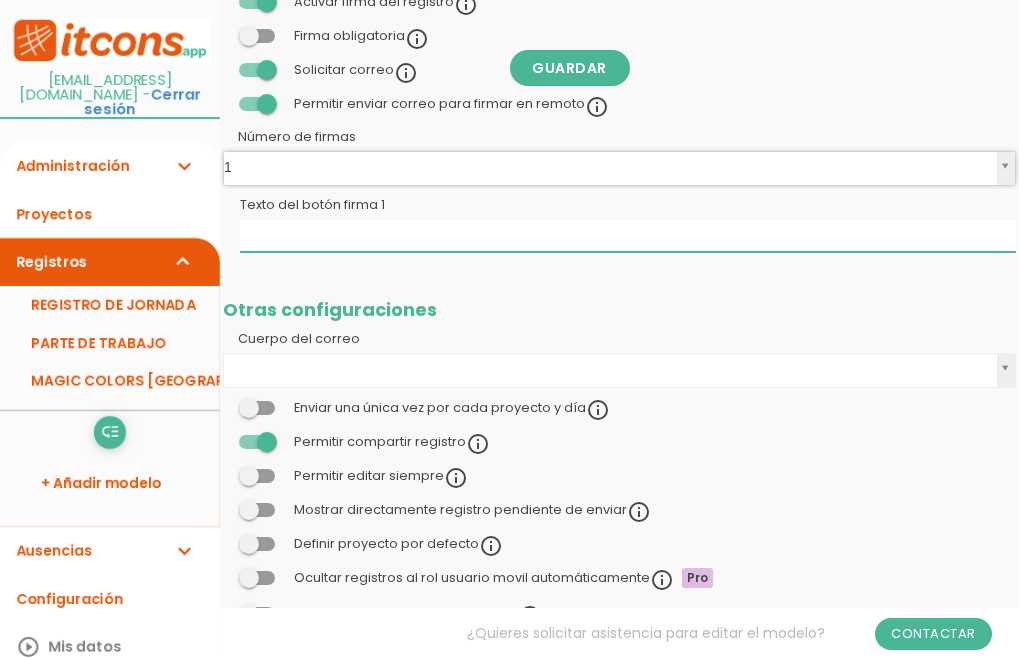 click on "Texto del botón firma 1" at bounding box center [628, 236] 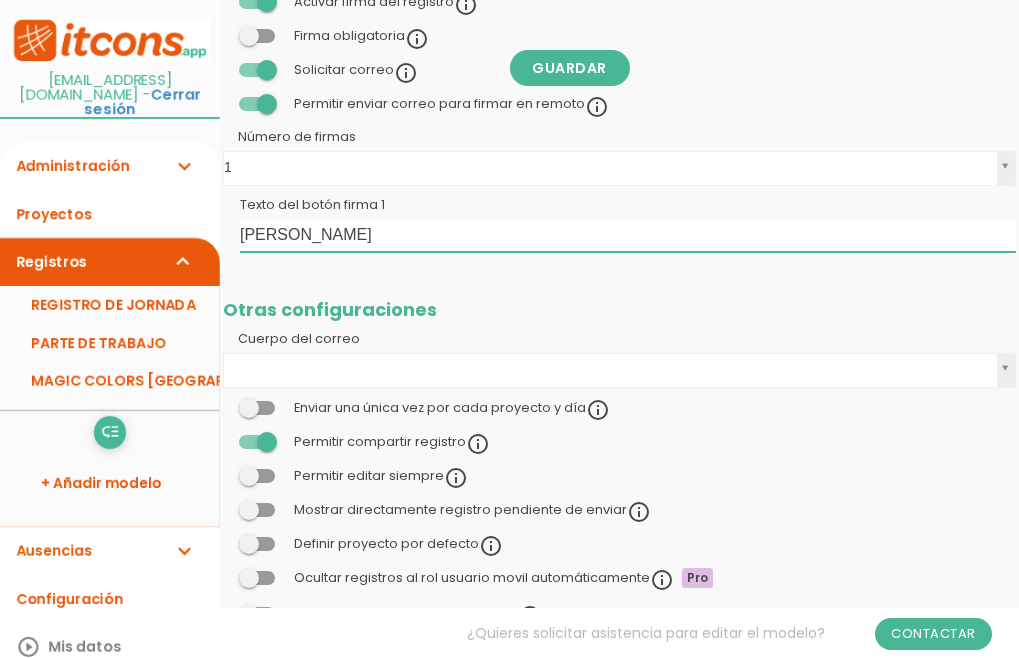 click on "OSORIO GARCIA CRISTIAN" at bounding box center [628, 236] 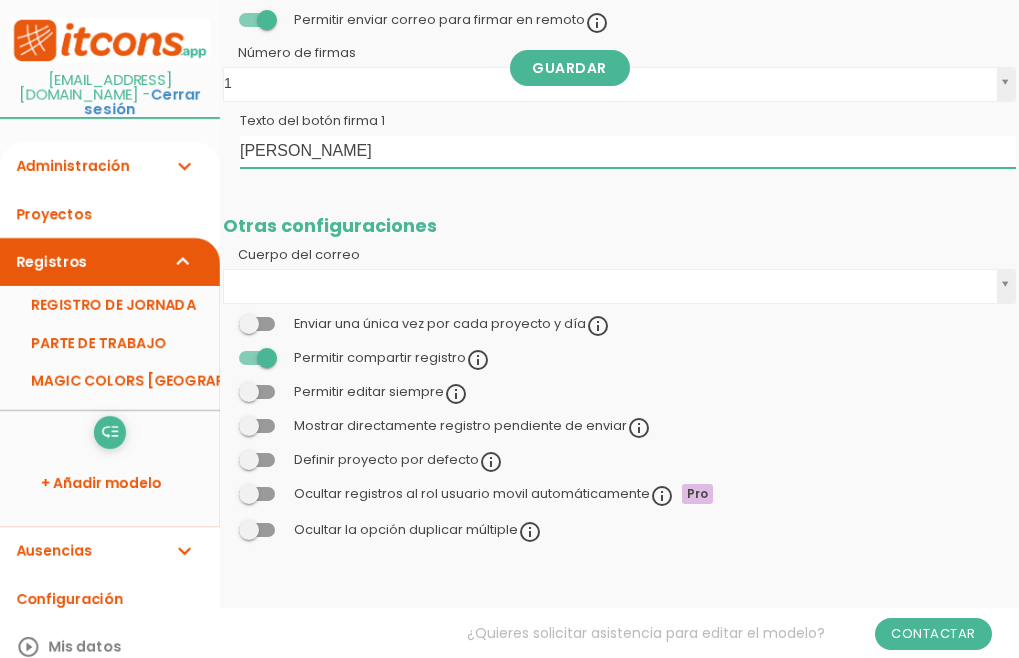 type on "OSORIO  CRISTIAN" 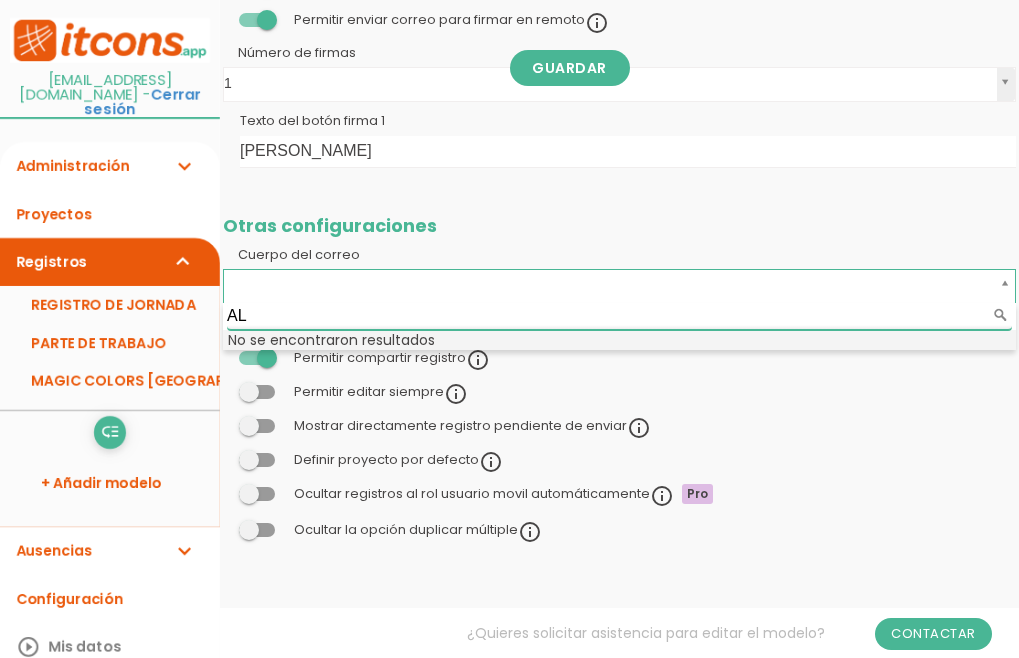 type on "A" 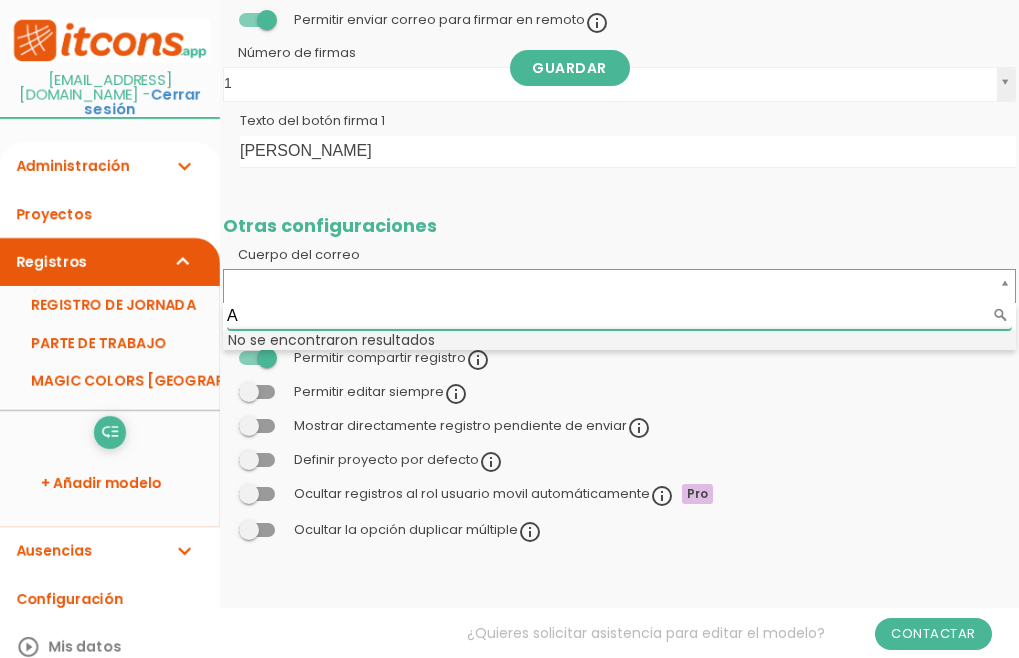 type 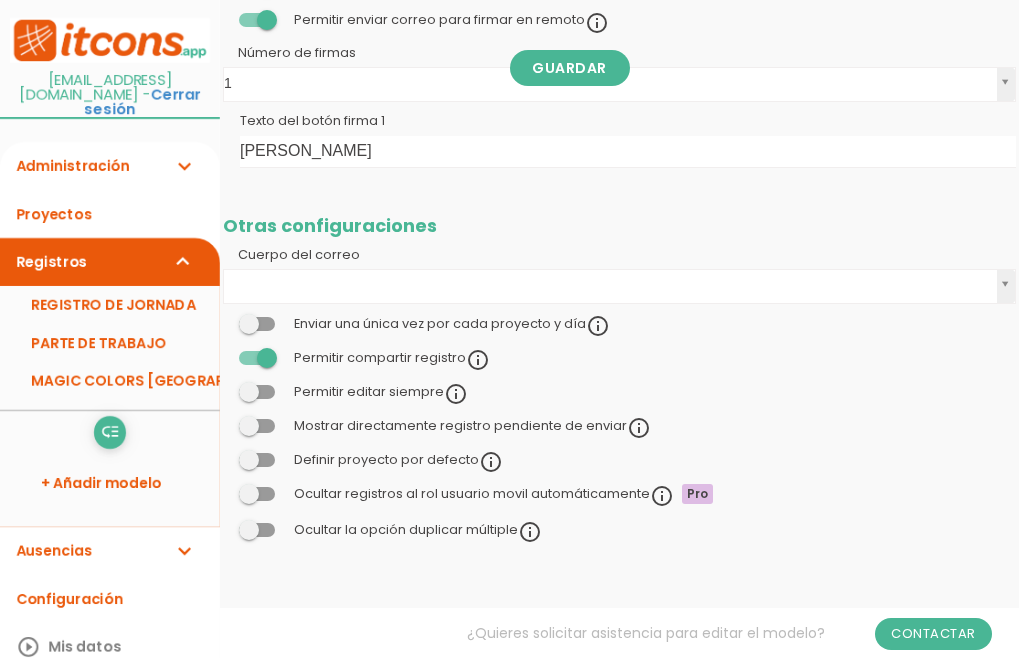 click at bounding box center [257, 426] 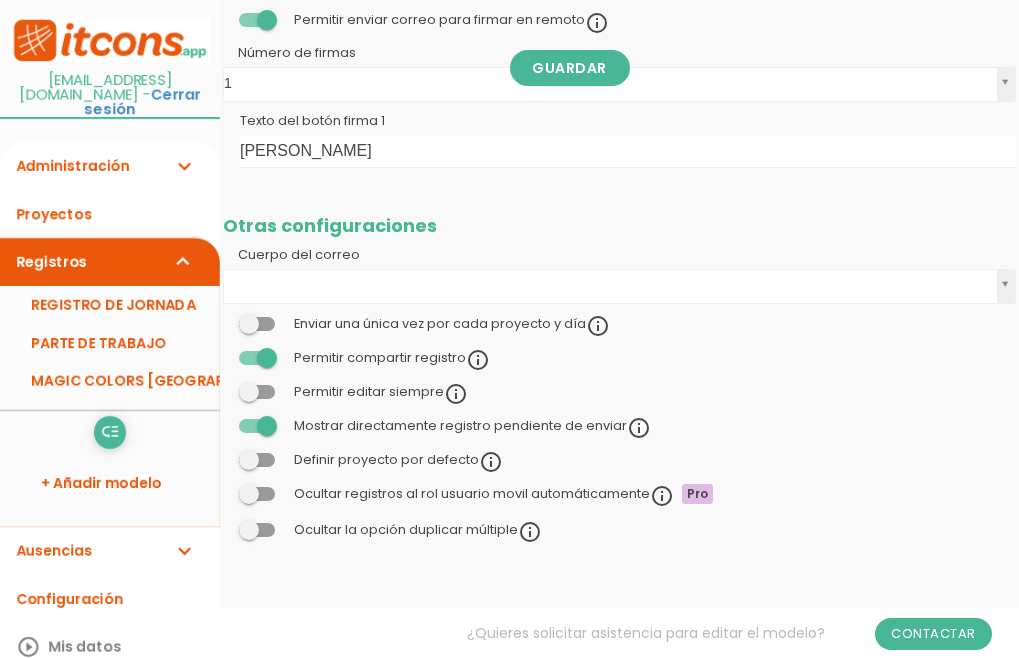 click at bounding box center [257, 392] 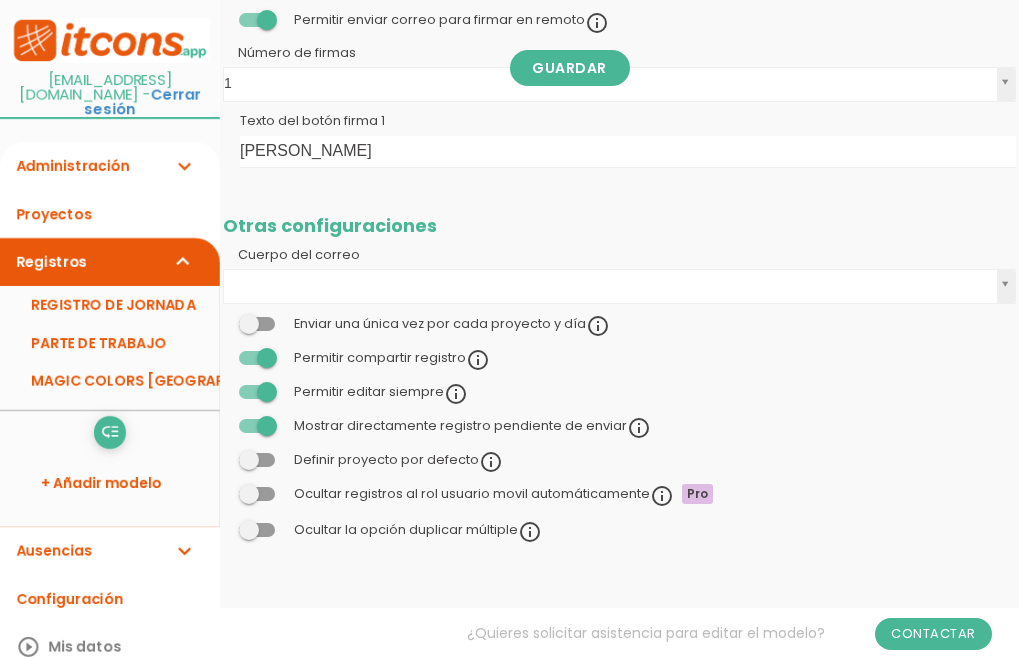 click at bounding box center [257, 324] 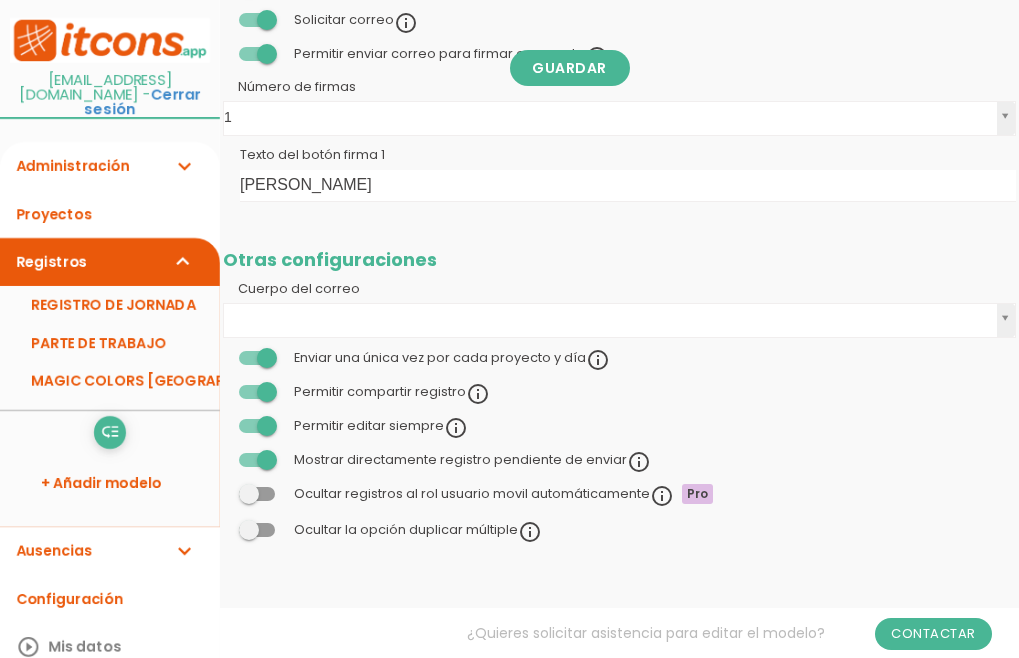 scroll, scrollTop: 550, scrollLeft: 0, axis: vertical 